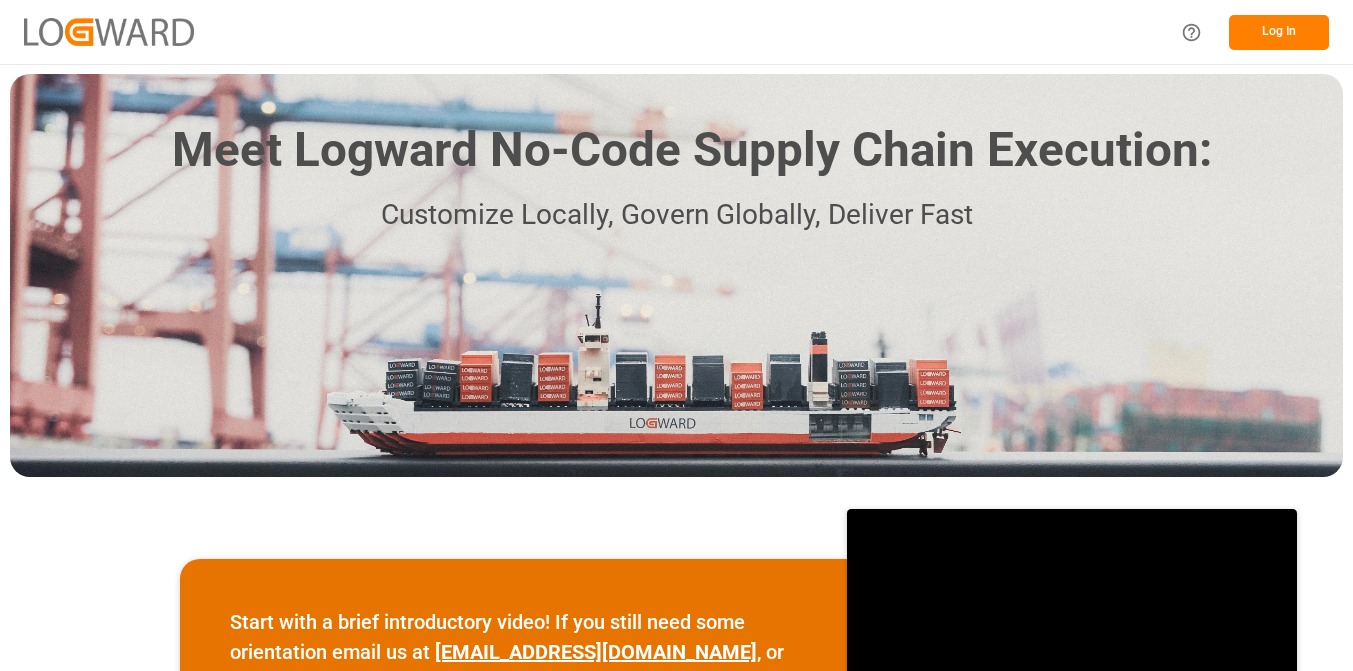 scroll, scrollTop: 0, scrollLeft: 0, axis: both 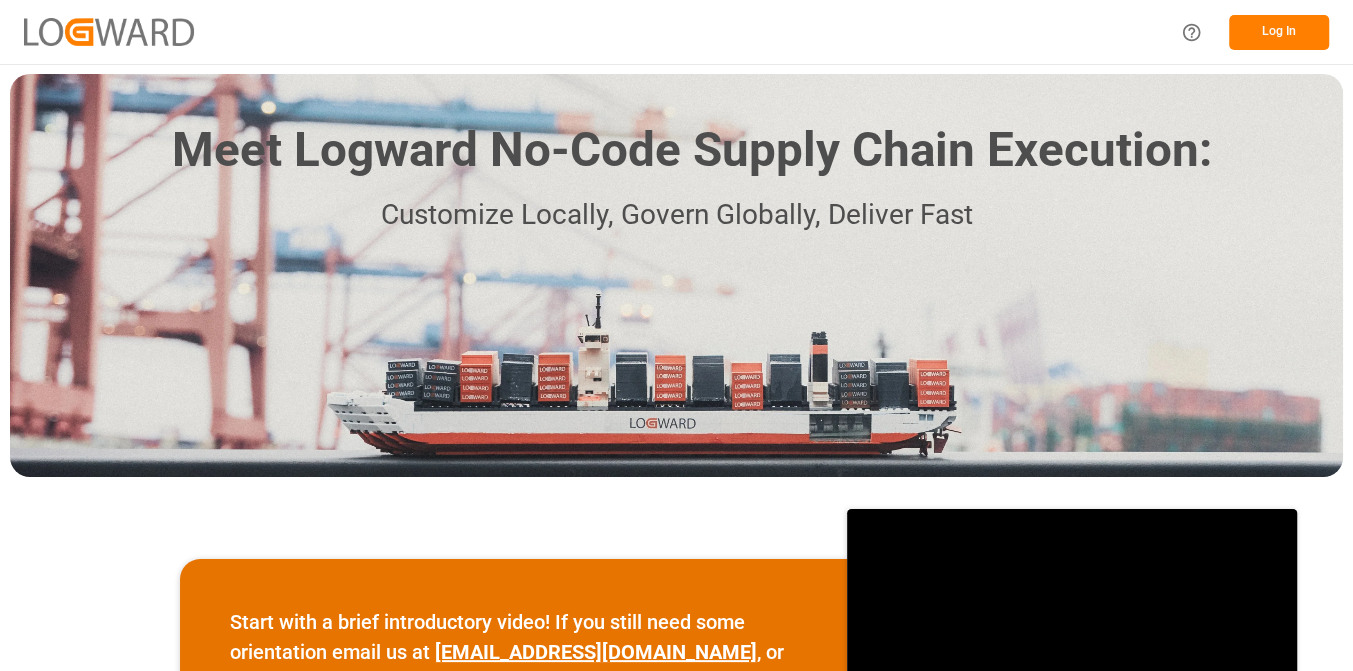 click on "Log In" at bounding box center [1279, 32] 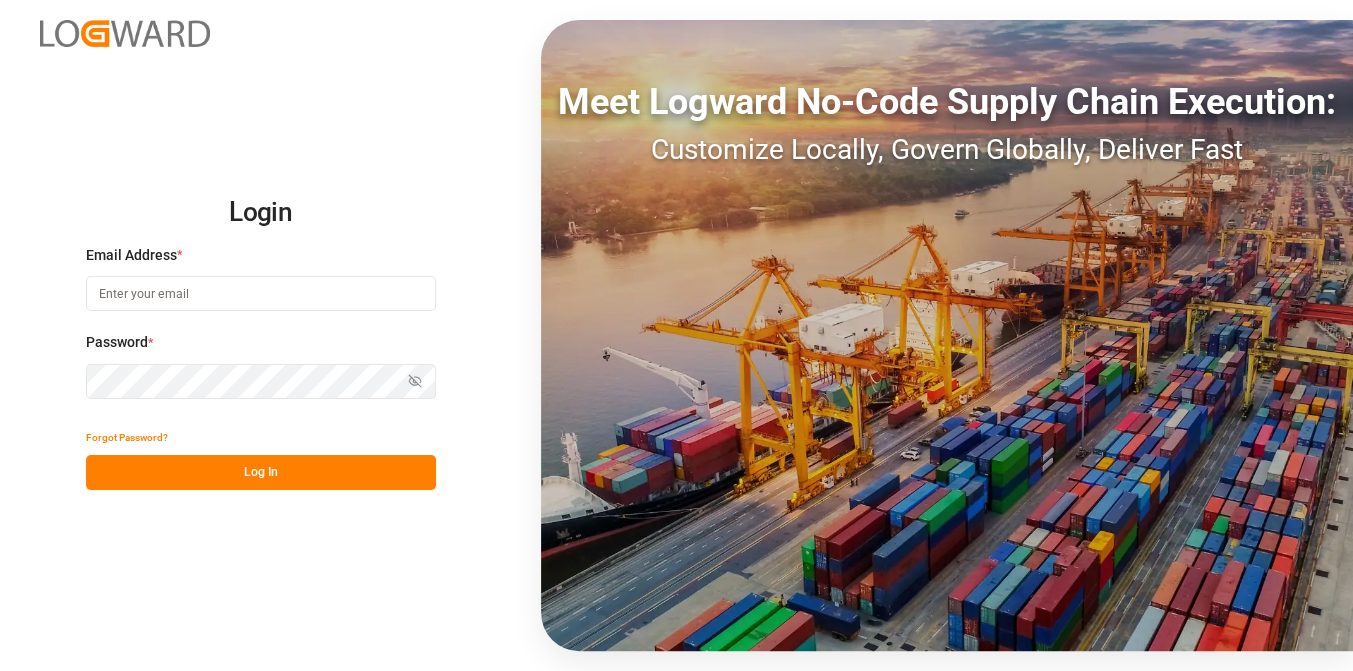 type on "[EMAIL_ADDRESS][DOMAIN_NAME]" 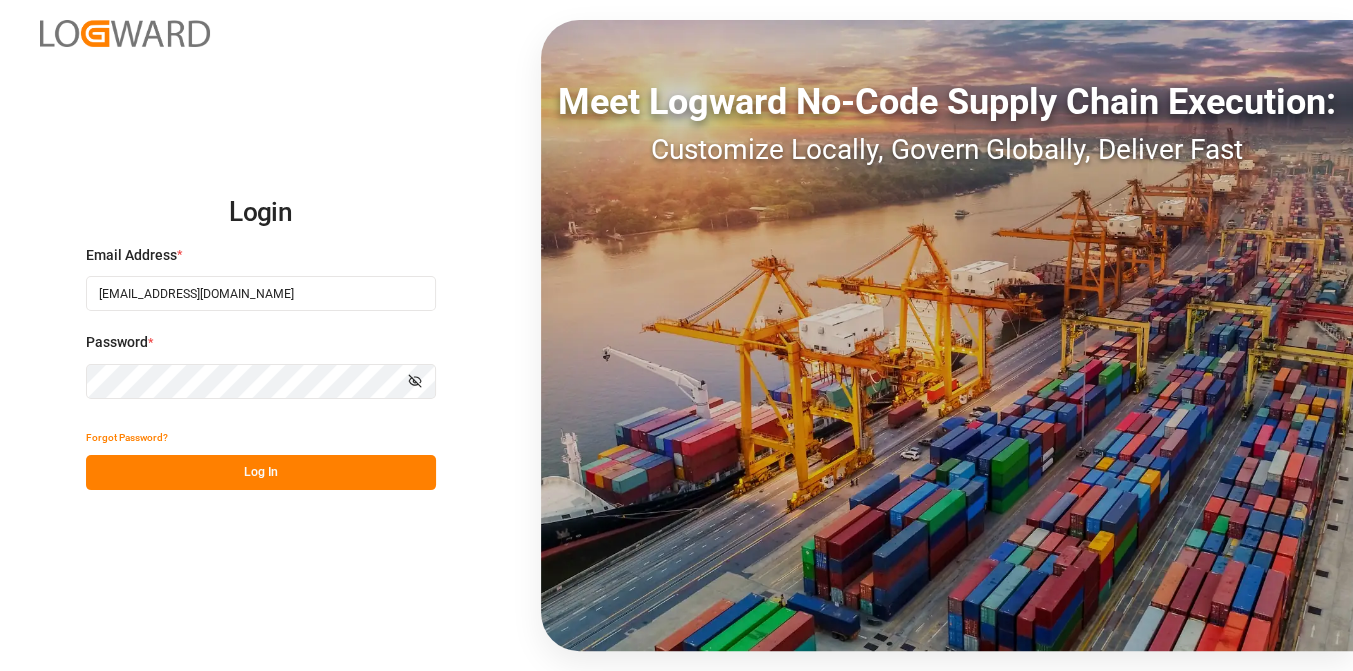 click on "Log In" at bounding box center (261, 472) 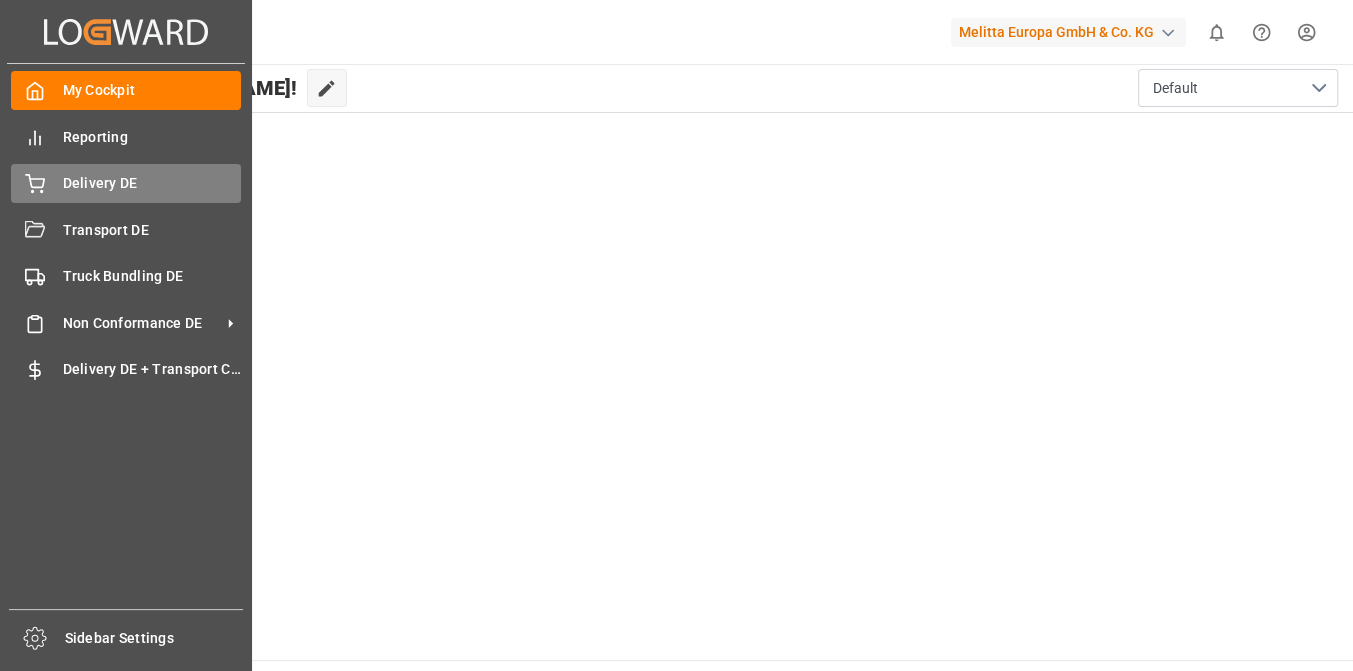 click on "Delivery DE" at bounding box center [152, 183] 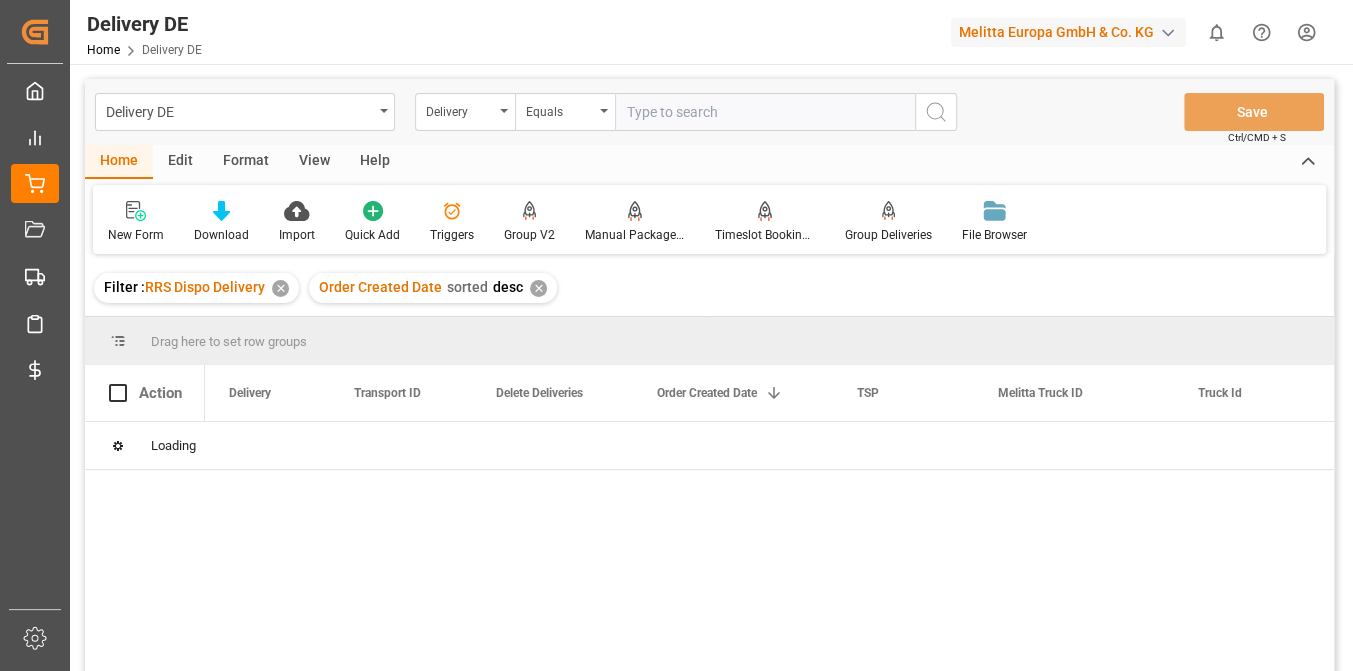 paste on "92536024" 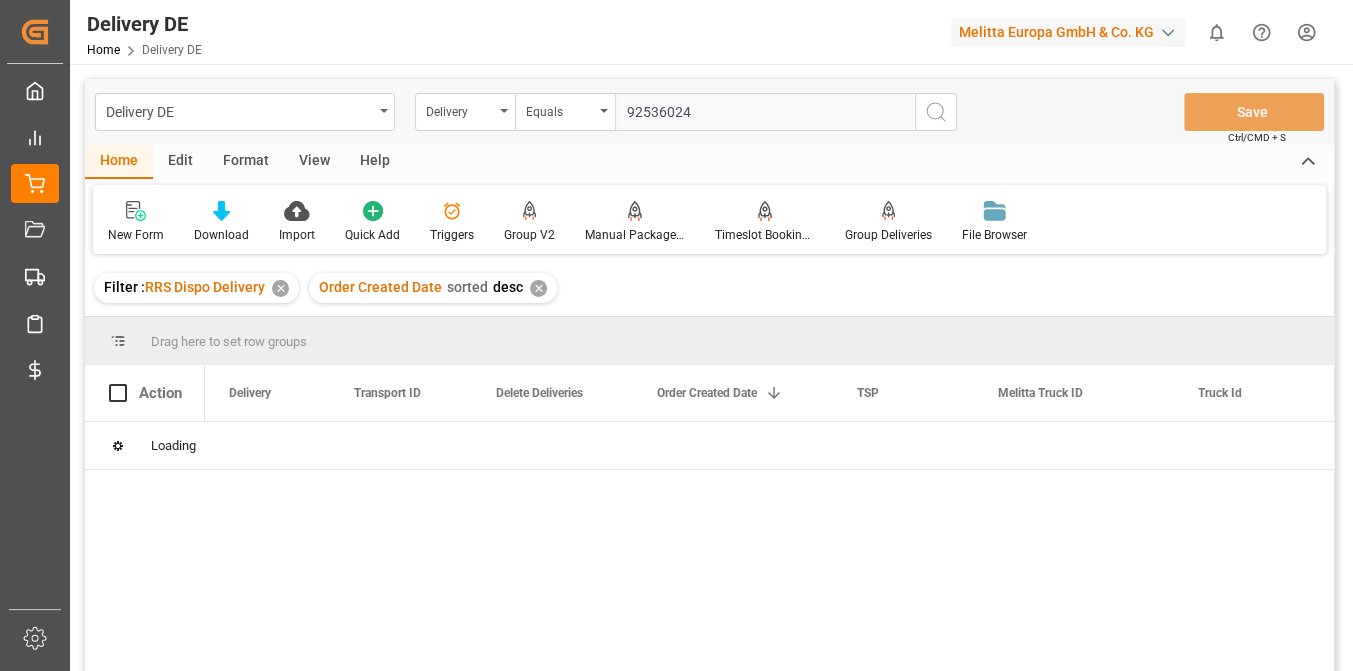 type on "92536024" 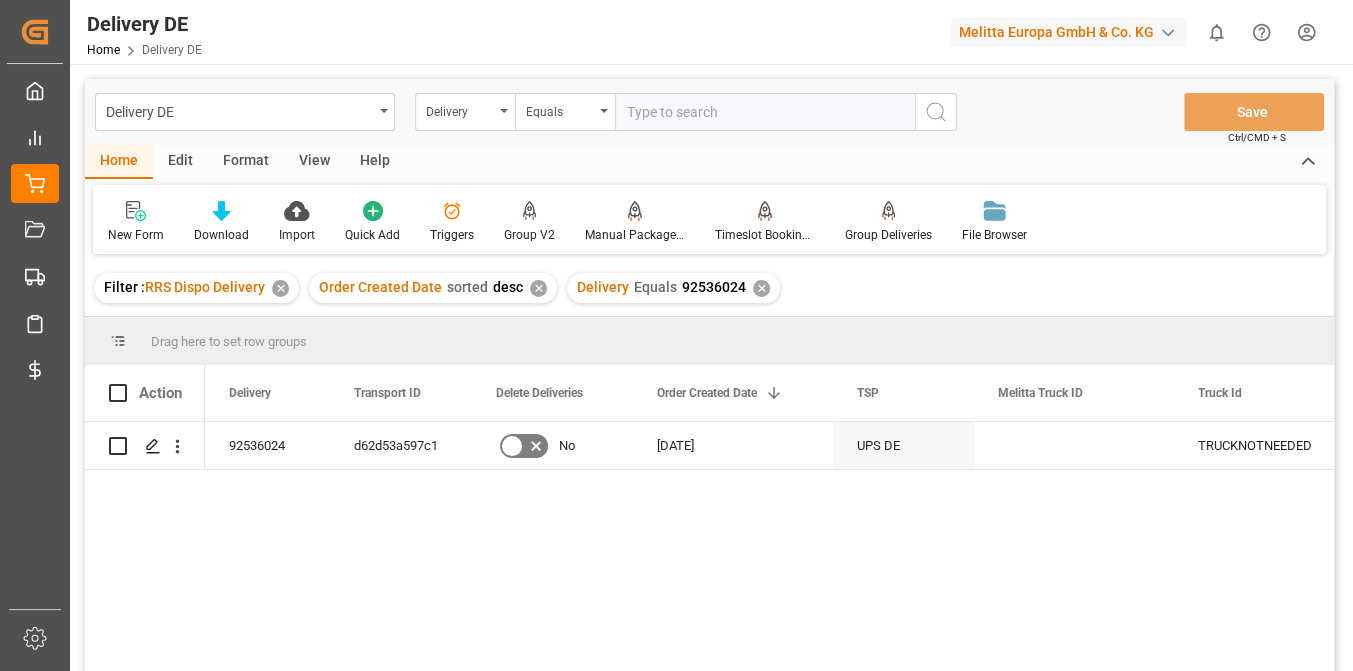 click on "✕" at bounding box center [538, 288] 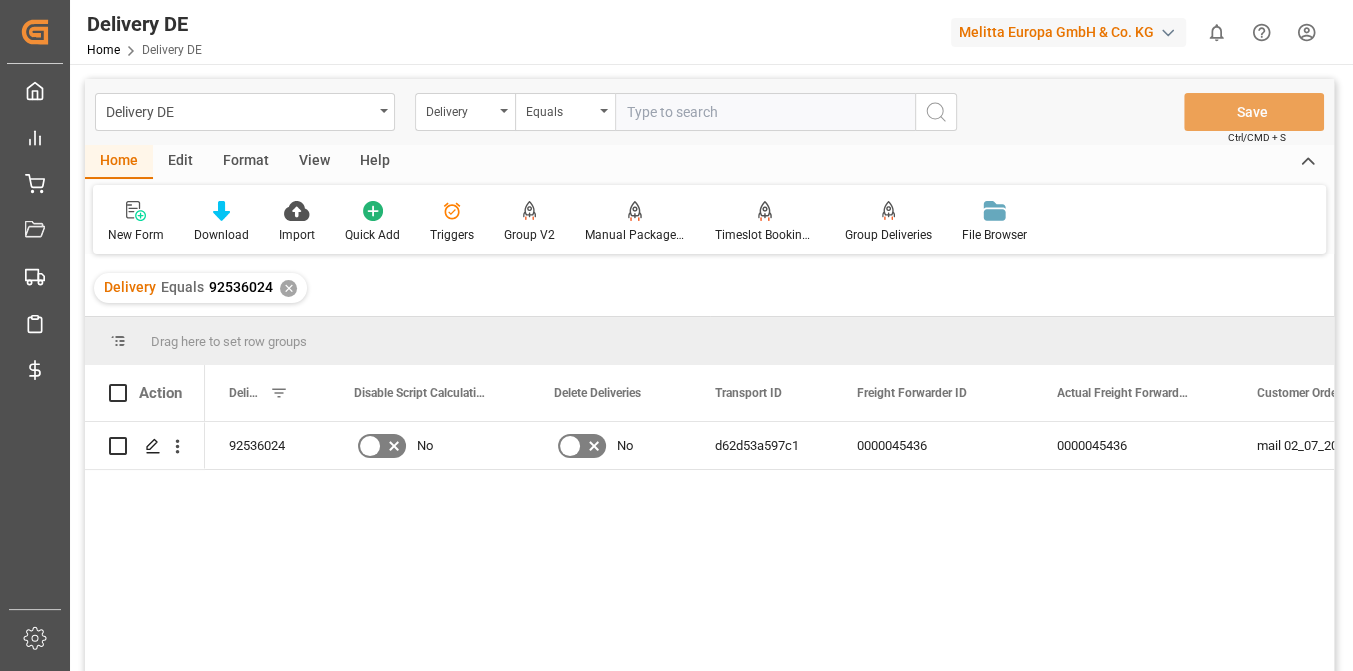 click on "Delivery DE Delivery Equals Save Ctrl/CMD + S Home Edit Format View Help New Form Download Import Quick Add Triggers Group V2 Manual Package TypeDetermination Timeslot Booking Report Group Deliveries File Browser Delivery Equals 92536024 ✕
Drag here to set row groups Drag here to set column labels
Action
Delivery
No" at bounding box center [709, 401] 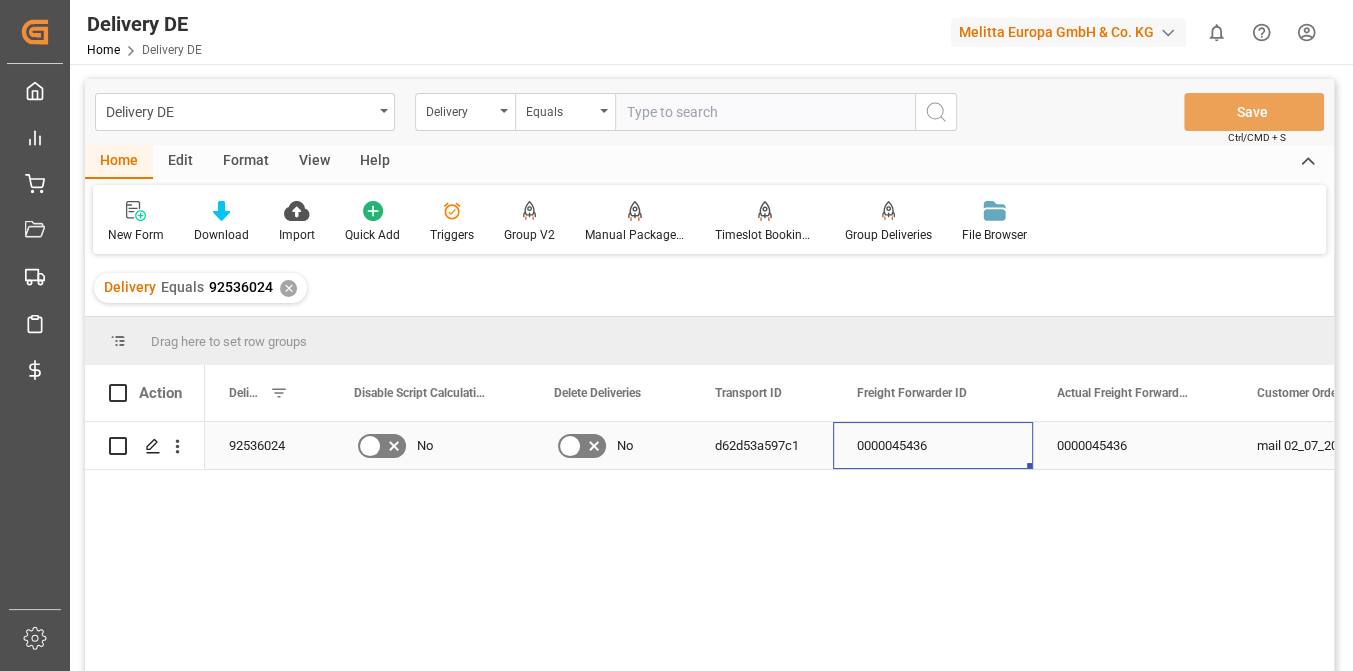 click on "0000045436" at bounding box center [933, 445] 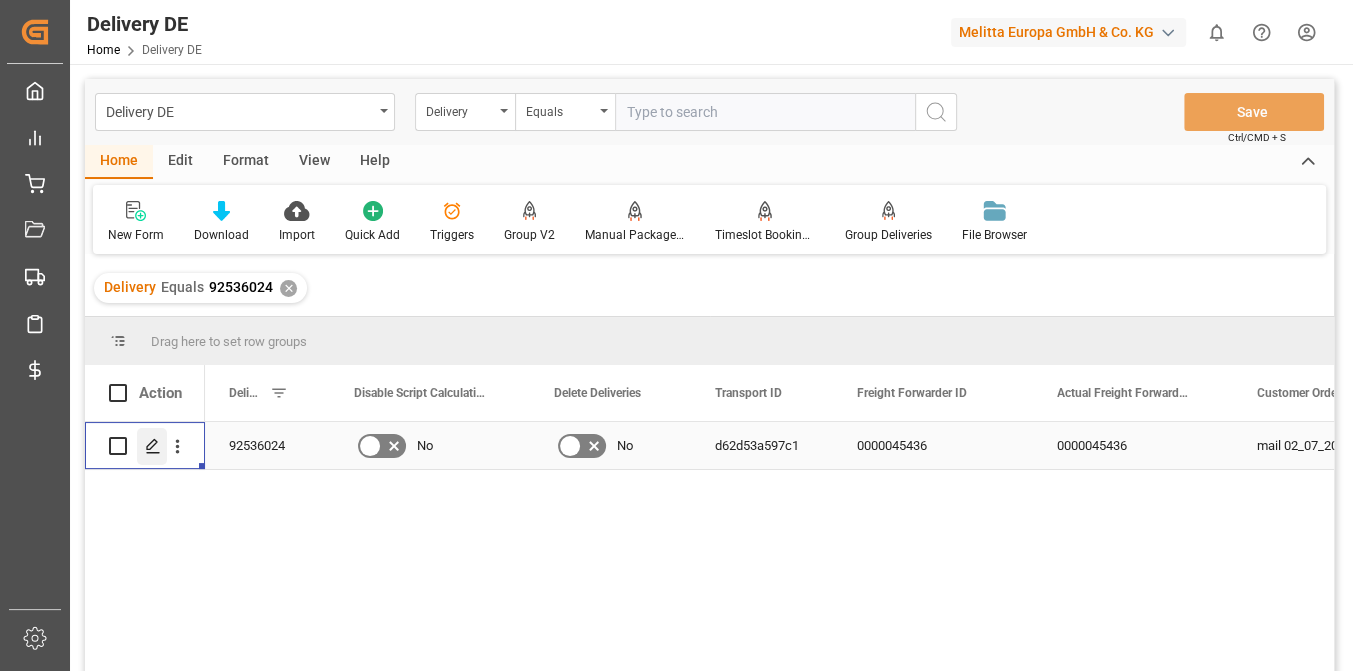 click at bounding box center [152, 446] 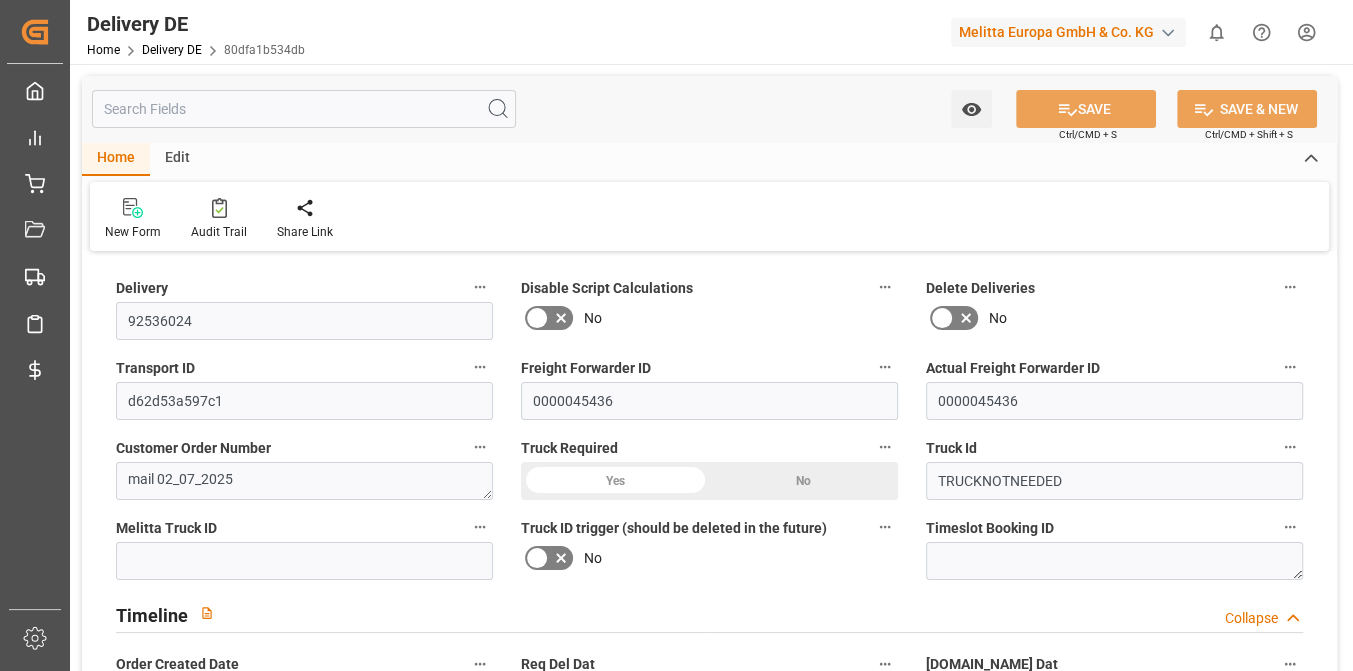 type on "0" 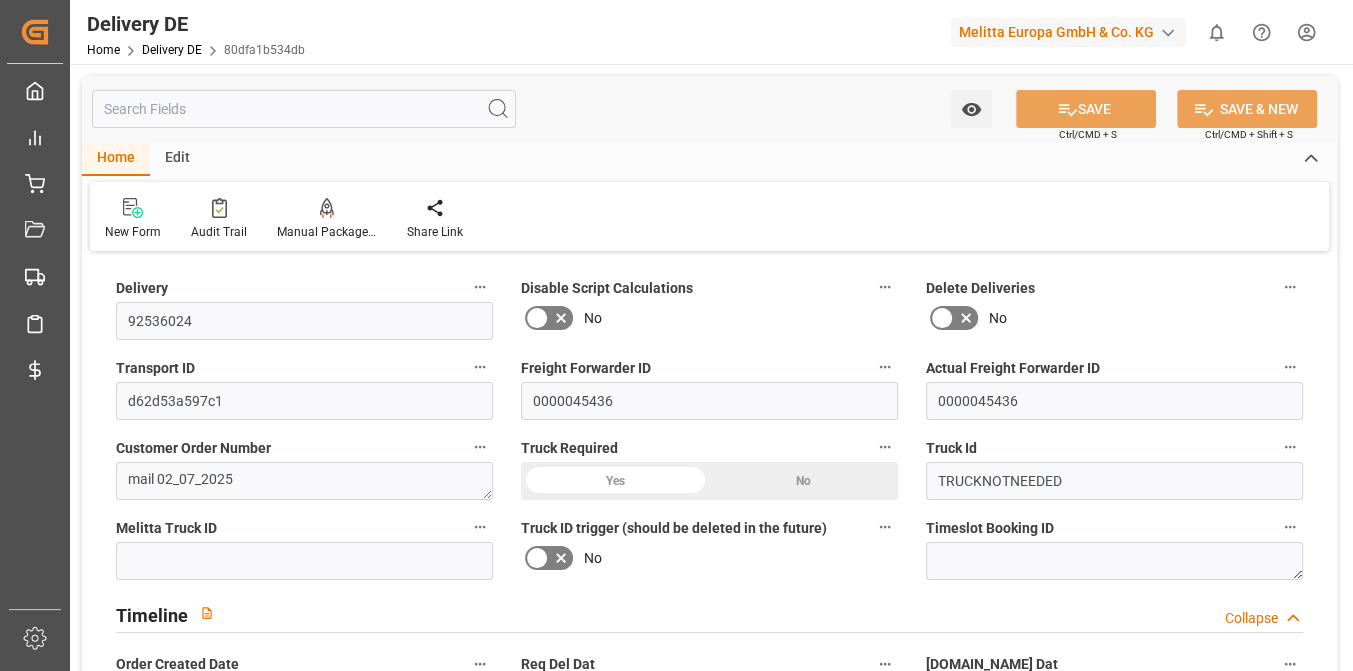 click on "Delivery     92536024 Disable Script Calculations     No Delete Deliveries     No Transport ID     d62d53a597c1 Freight Forwarder ID     0000045436 Actual Freight Forwarder ID     0000045436 Customer Order Number     mail 02_07_2025 Truck Required     Yes No Truck Id     TRUCKNOTNEEDED Melitta Truck ID     Truck ID trigger (should be deleted in the future)     No Timeslot Booking ID       Timeline Collapse Order Created Date     [DATE] Req Del Dat     [DATE] [DOMAIN_NAME] Dat     [DATE] Actual Goods Issue Date     Arrival Date Actual       Customer Information Collapse Customer Name     MM COMPLEX SPÓŁKA CYWILNA Customer Code     0007100222 Delivery Destination Code     0007100222 DD Name     MM COMPLEX SPÓŁKA CYWILNA DD Street     Kalino 14 DD ZIP     95-030 DD Country     PL DD City     Rzgow DD Region     95 Actual Delivery Destination Country (Lidl Hub)     Actual Delivery Destination Region (Lidl Hub)       Delivery Information Collapse Shipping Unit     0011 Dispatch Location         0701" at bounding box center [709, 2581] 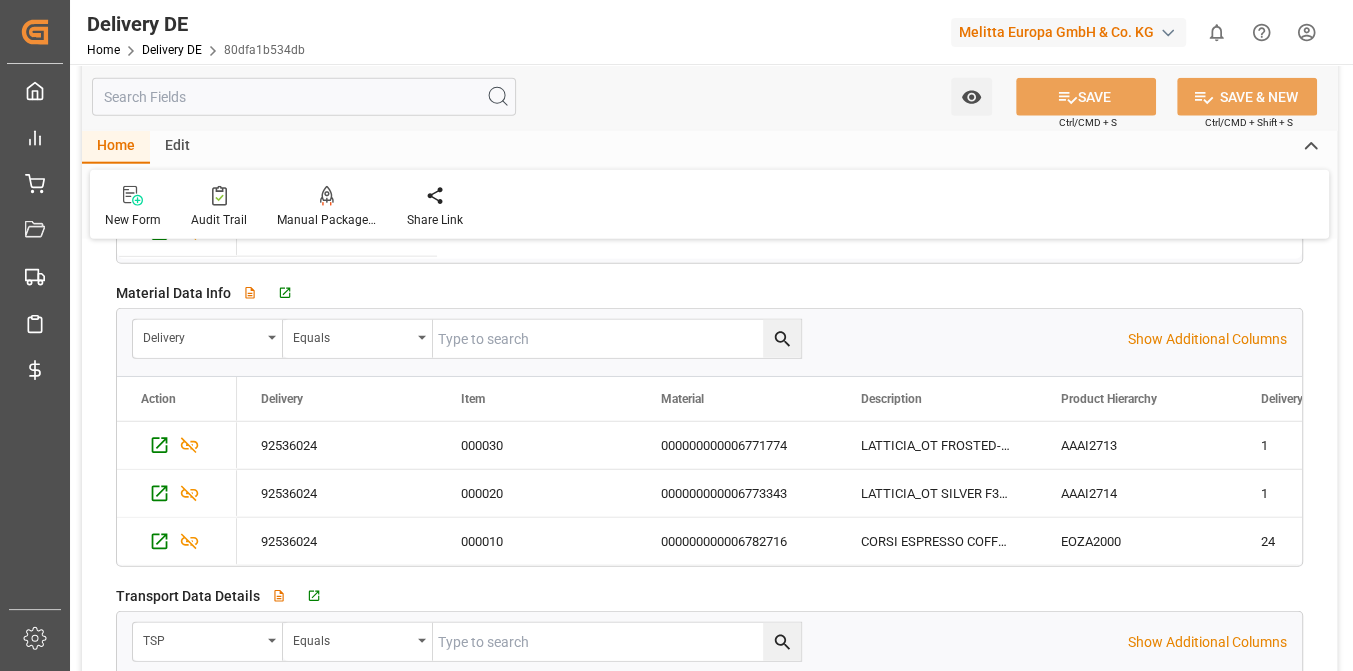 scroll, scrollTop: 3309, scrollLeft: 0, axis: vertical 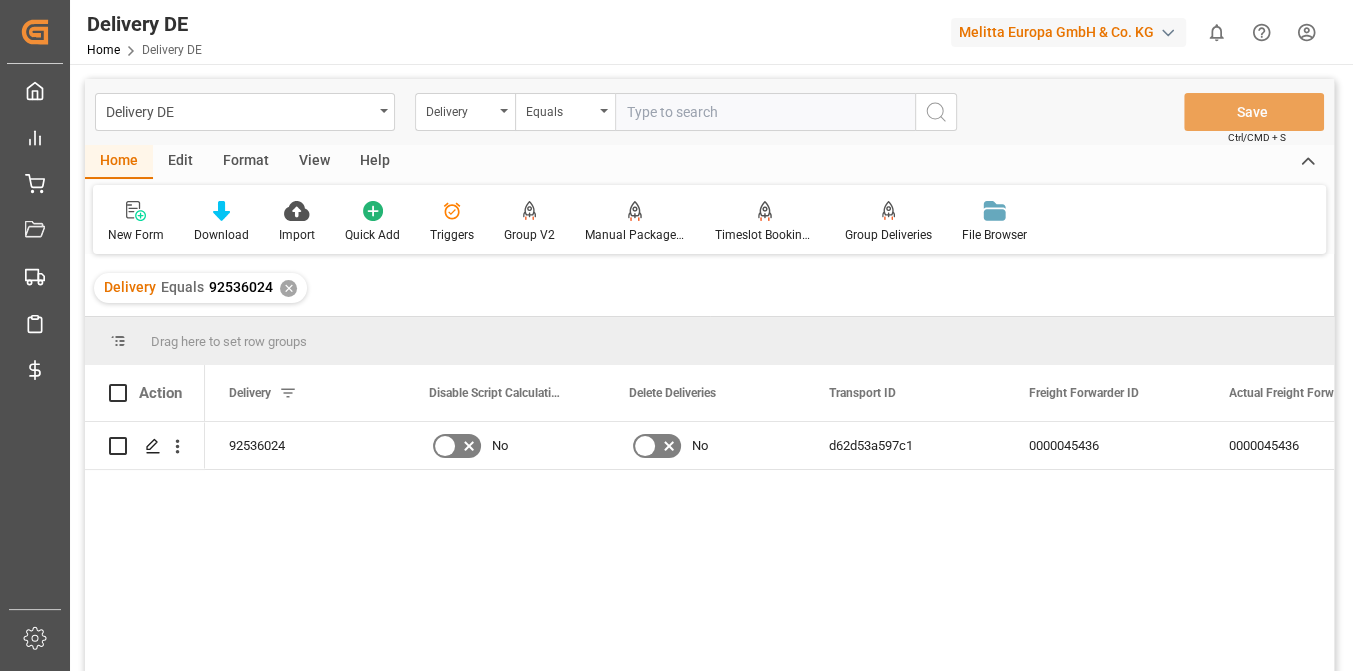 click on "92536024 No No d62d53a597c1 0000045436 0000045436 mail 02_07_2025" at bounding box center [769, 553] 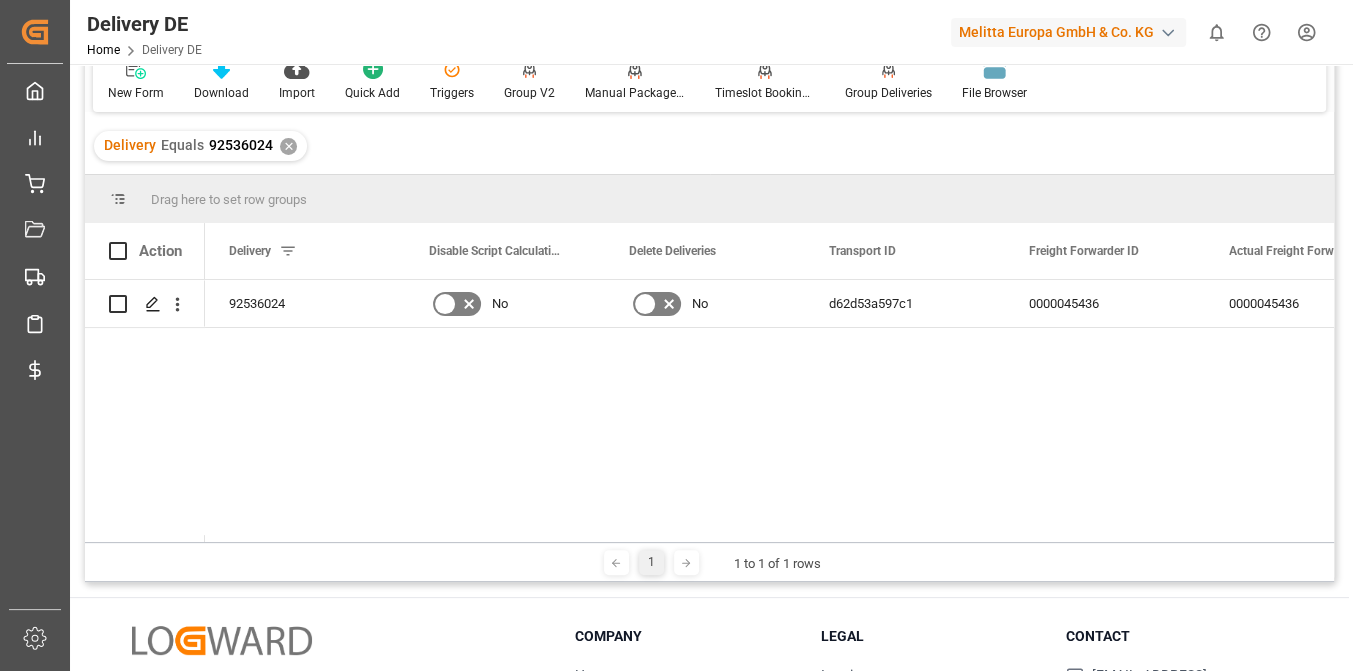 scroll, scrollTop: 145, scrollLeft: 0, axis: vertical 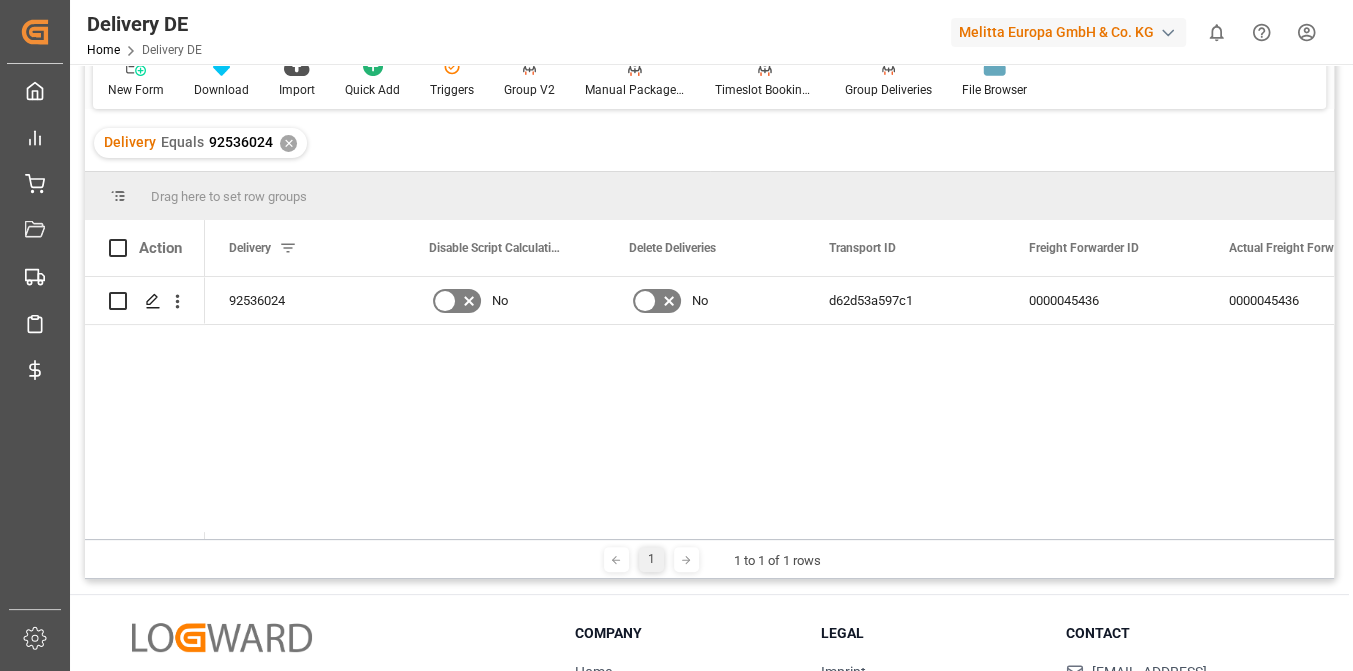 click on "Delivery Equals 92536024 ✕" at bounding box center (200, 143) 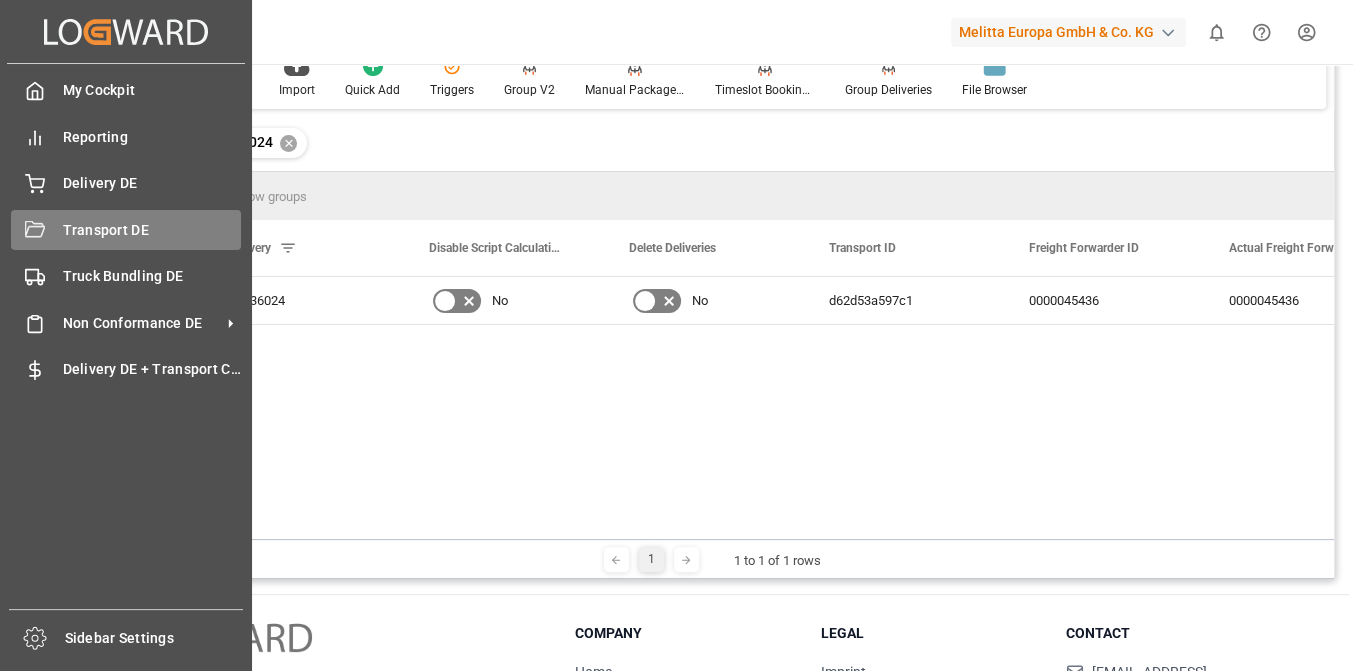 click on "Transport DE Transport DE" at bounding box center [126, 229] 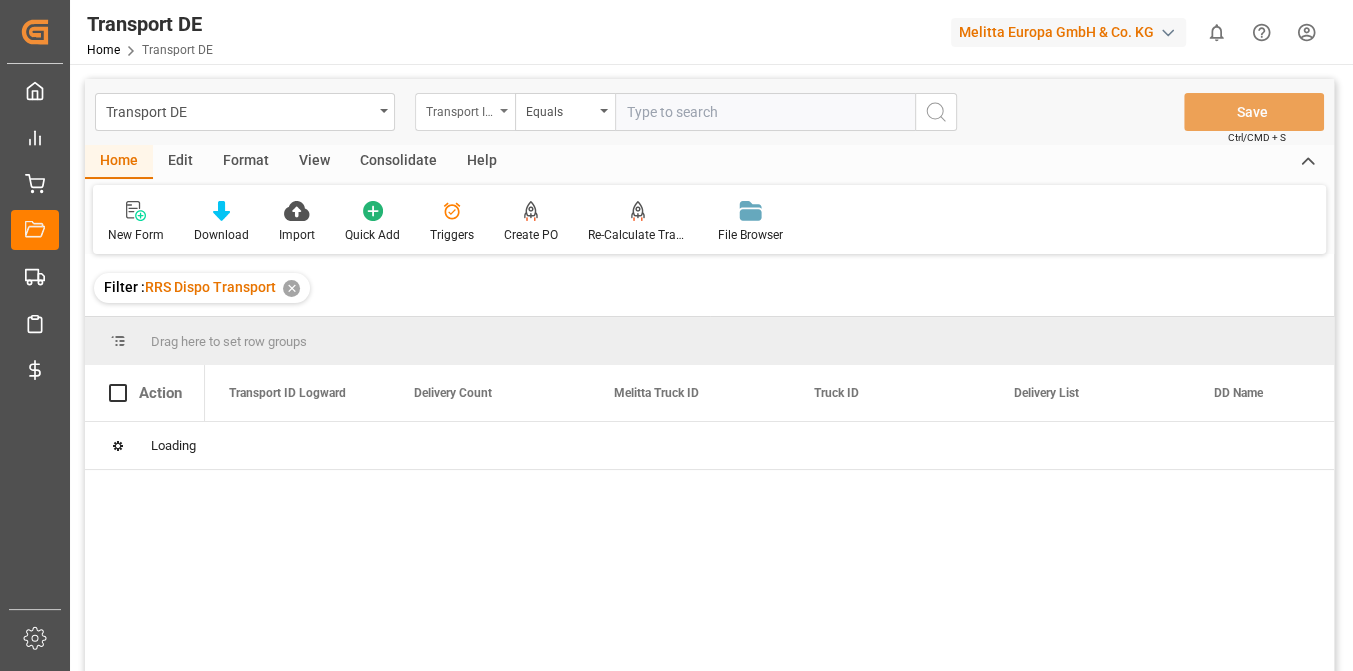 click on "Transport ID Logward" at bounding box center (465, 112) 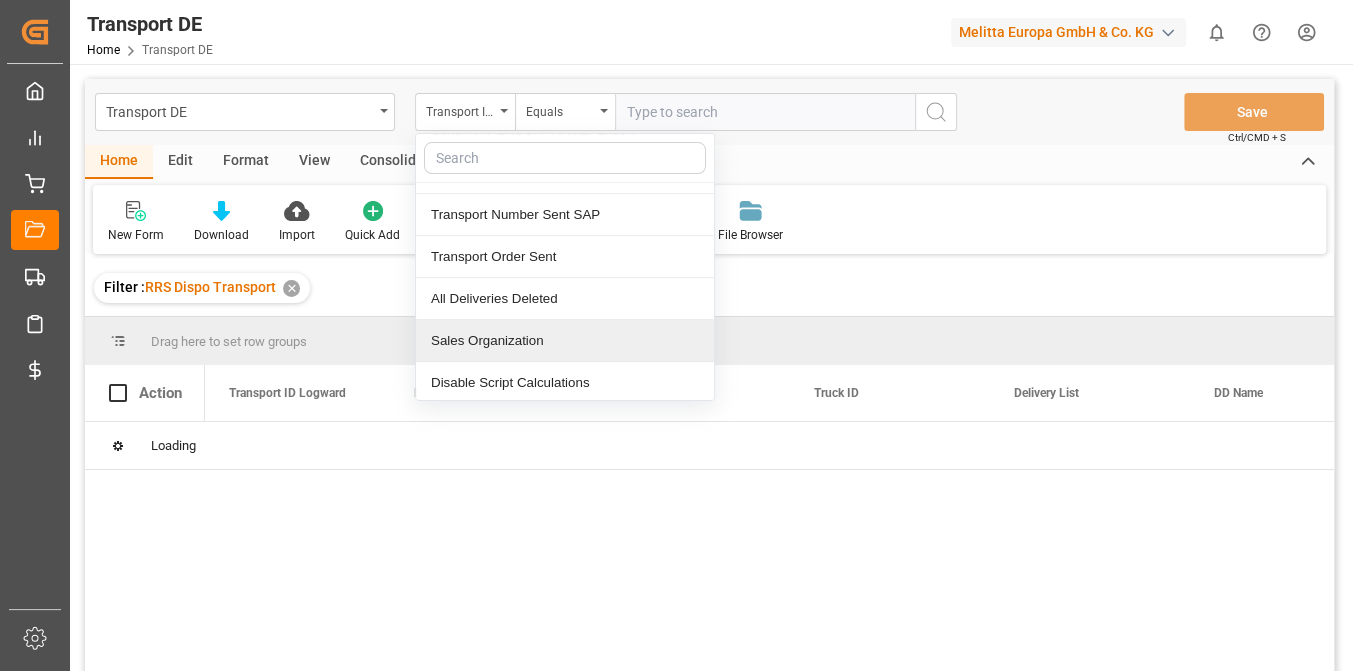 click on "Sales Organization" at bounding box center (565, 341) 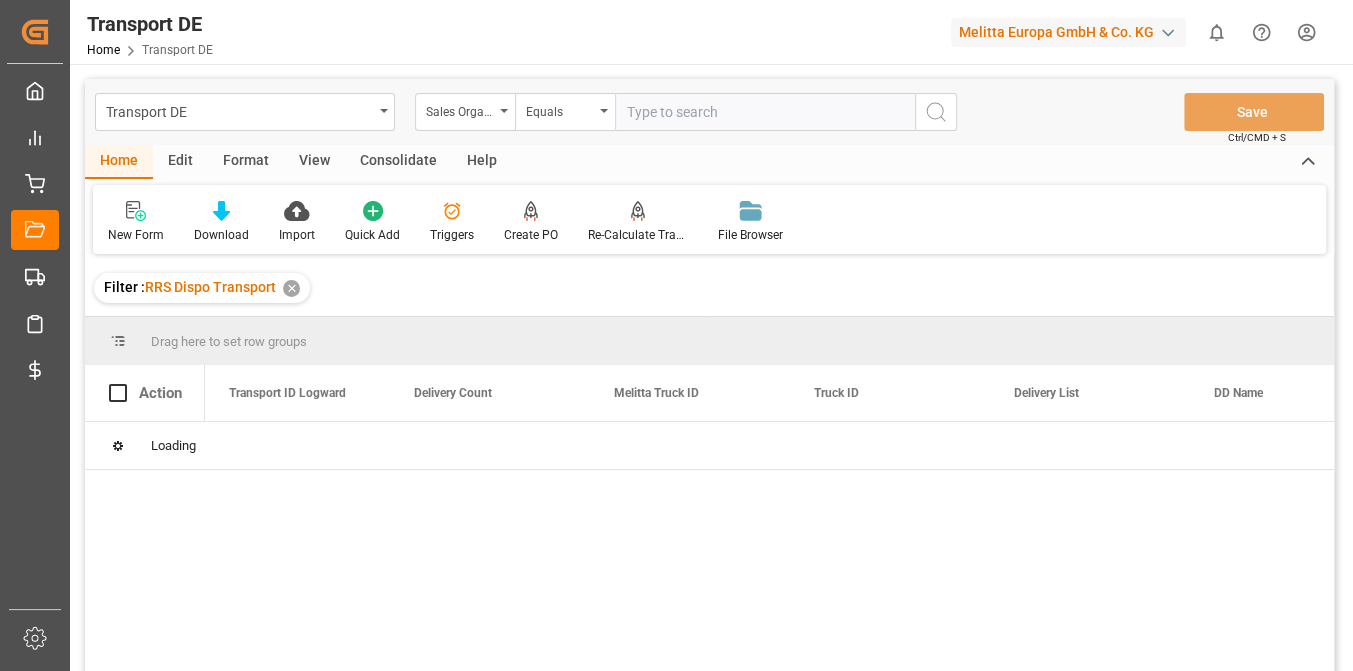 click at bounding box center [765, 112] 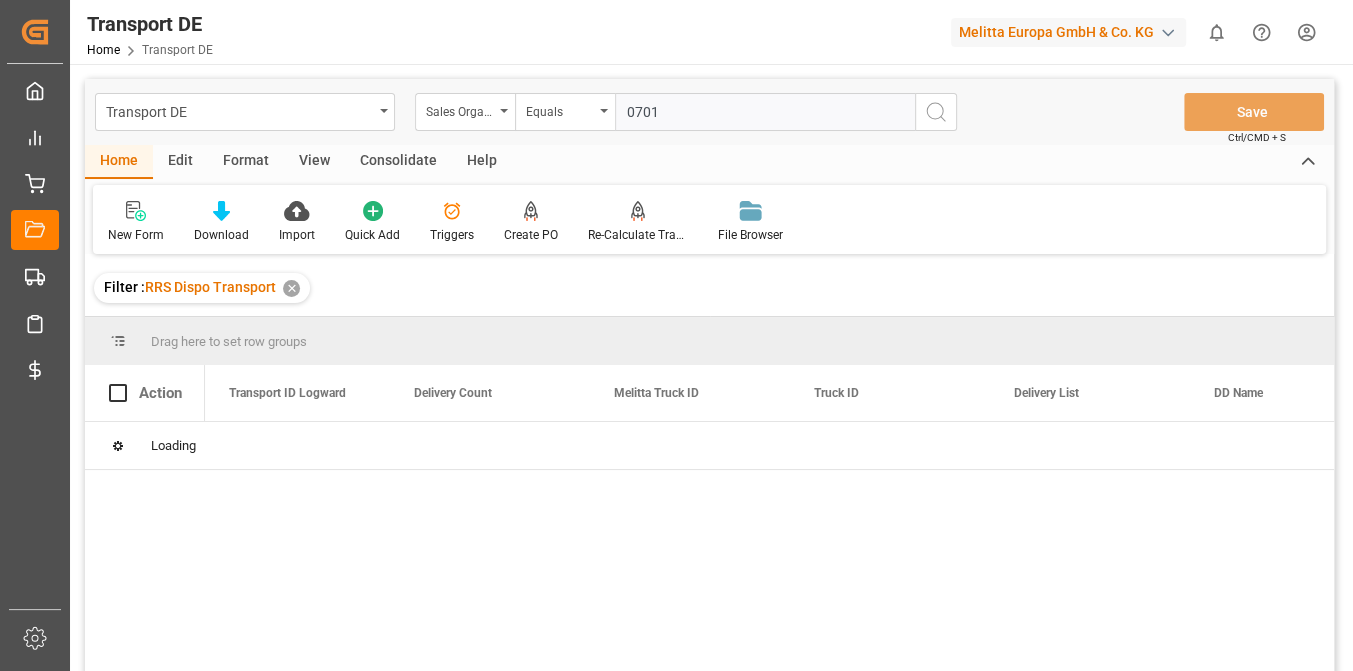 type on "0701" 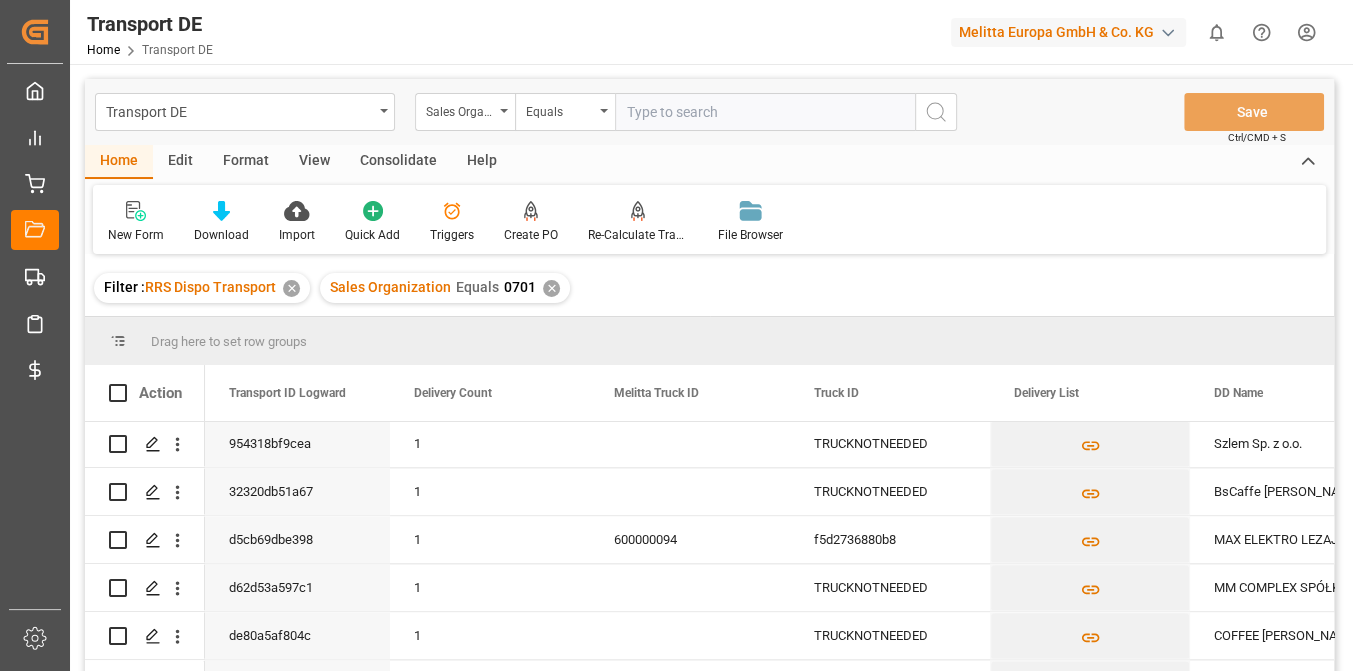 scroll, scrollTop: 1648, scrollLeft: 0, axis: vertical 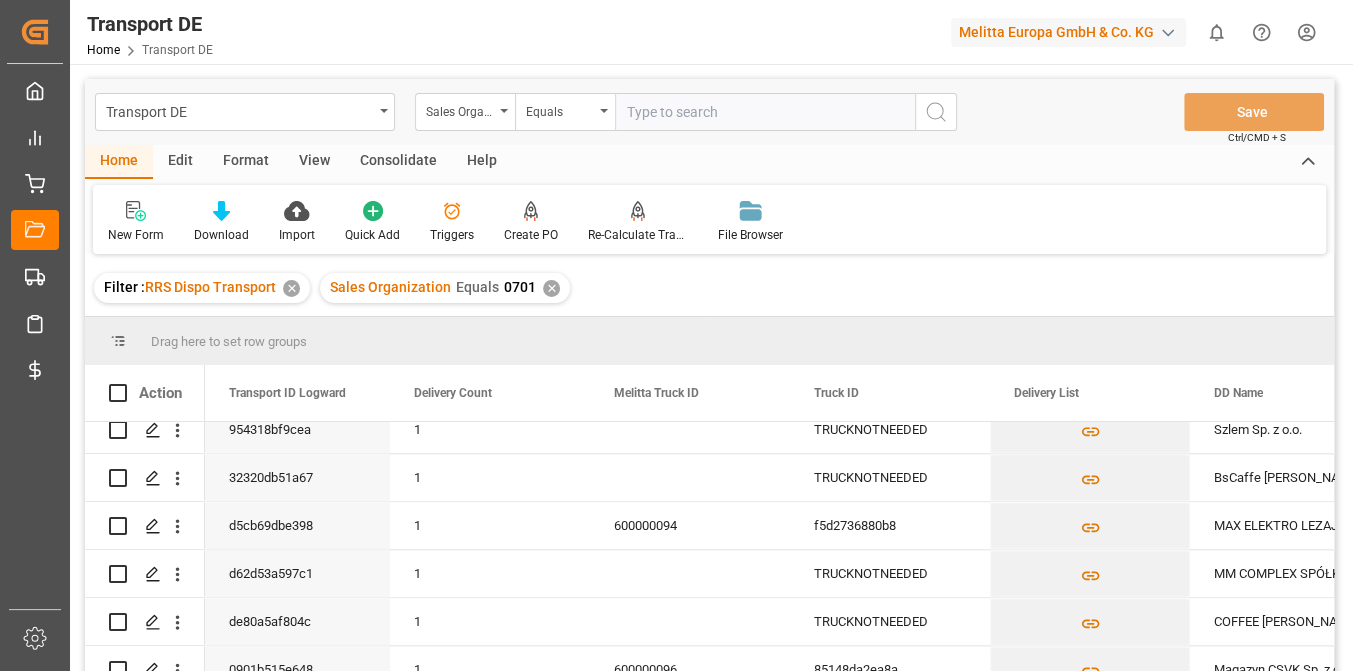 click on "Transport DE Sales Organization Equals Save Ctrl/CMD + S Home Edit Format View Consolidate Help New Form Download Import Quick Add Triggers Create PO Re-Calculate Transport Costs File Browser Filter :  RRS Dispo Transport ✕ Sales Organization Equals 0701 ✕
Drag here to set row groups Drag here to set column labels
Action
Transport ID Logward
1 1" at bounding box center [709, 401] 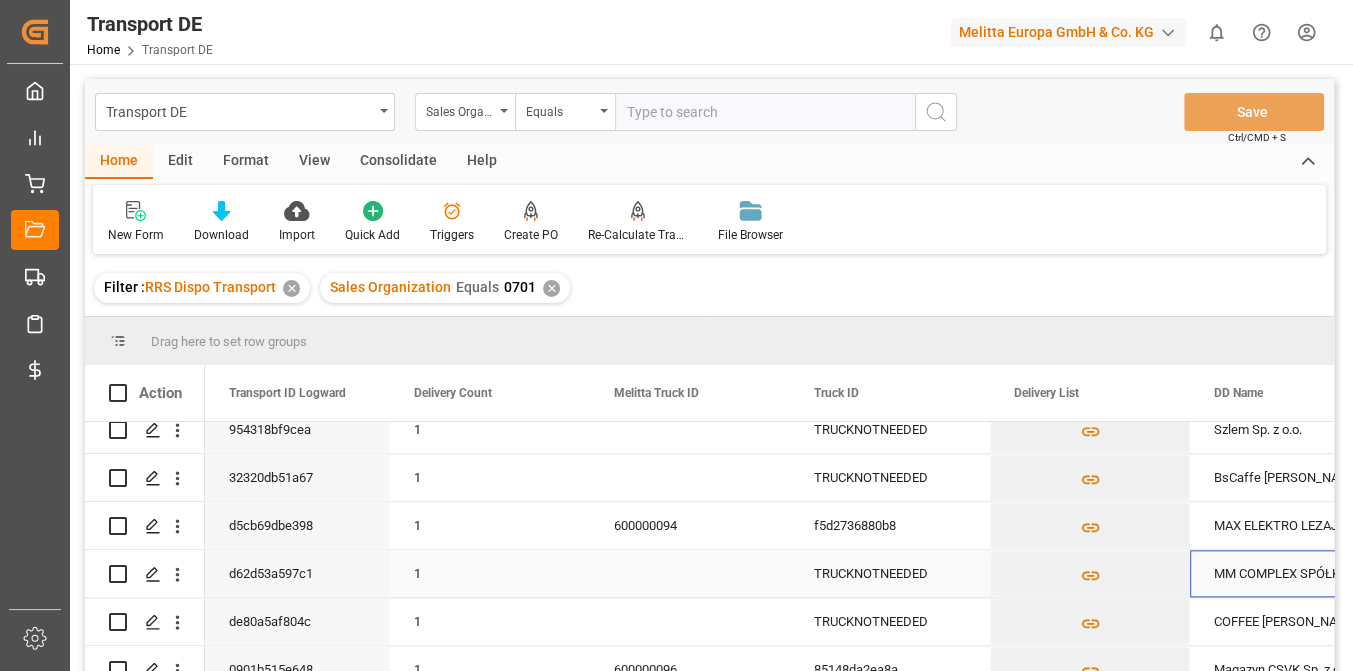 click on "MM COMPLEX SPÓŁKA CYWILNA" at bounding box center (1290, 573) 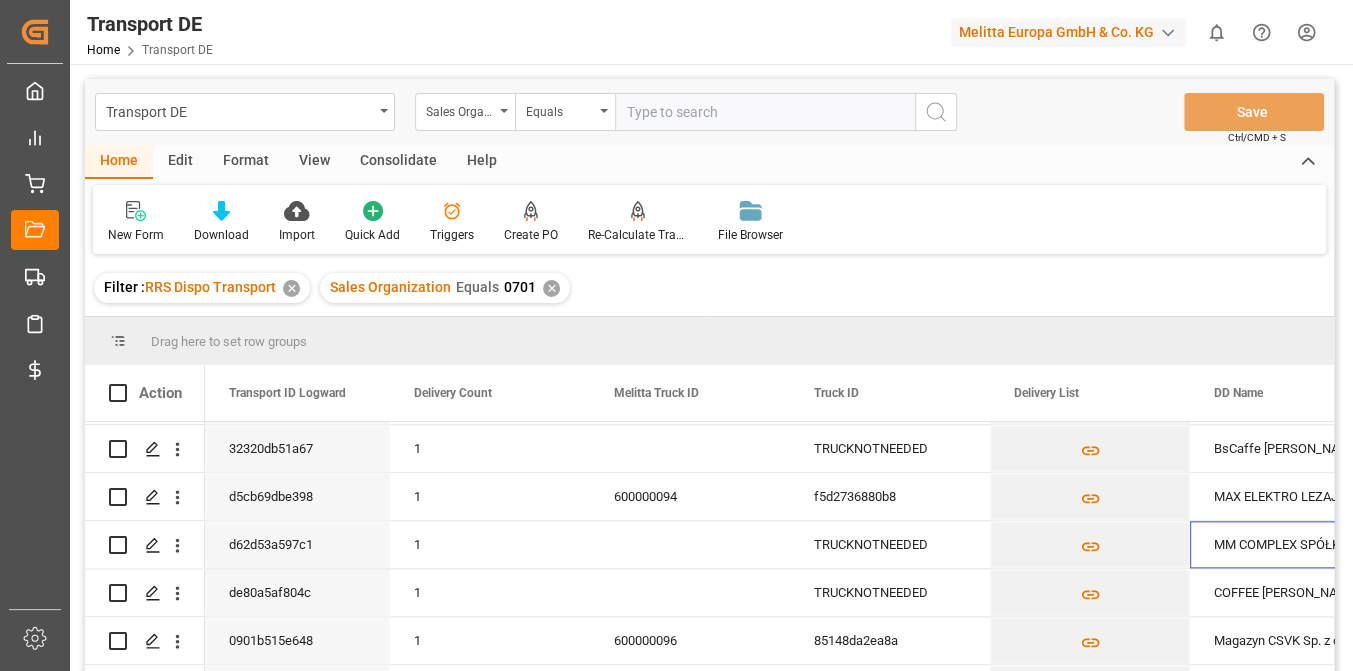 scroll, scrollTop: 1690, scrollLeft: 0, axis: vertical 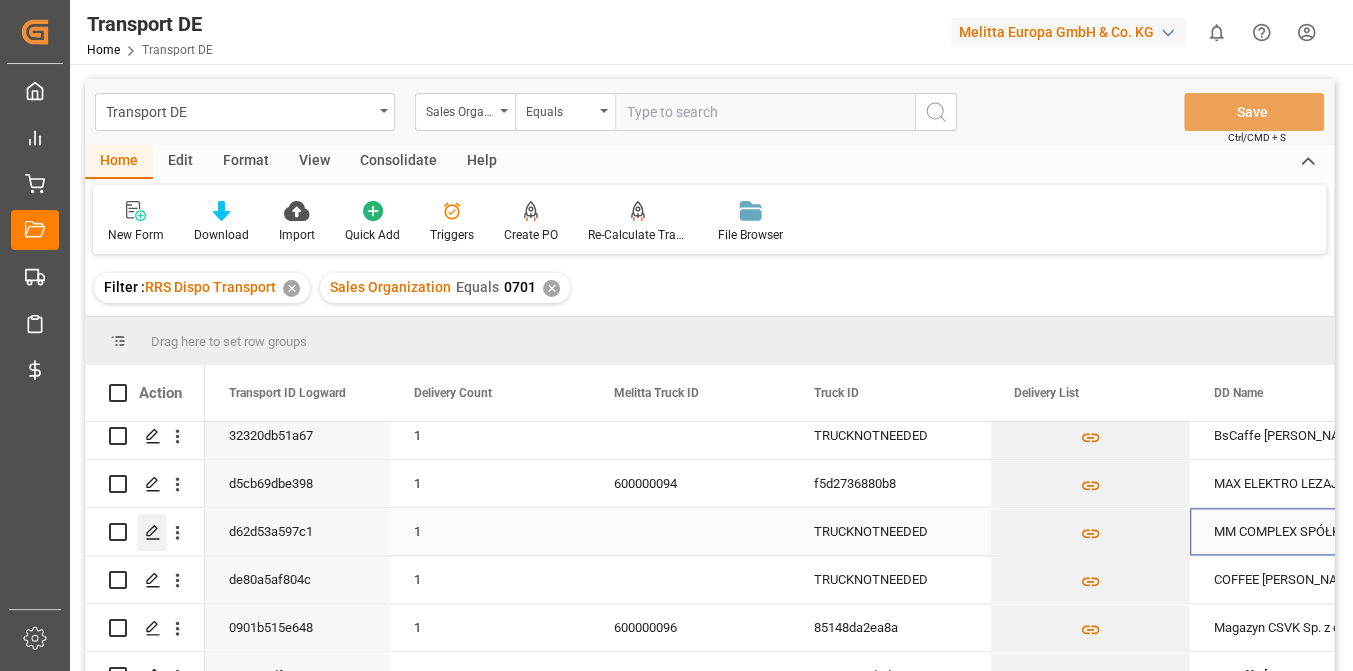 click 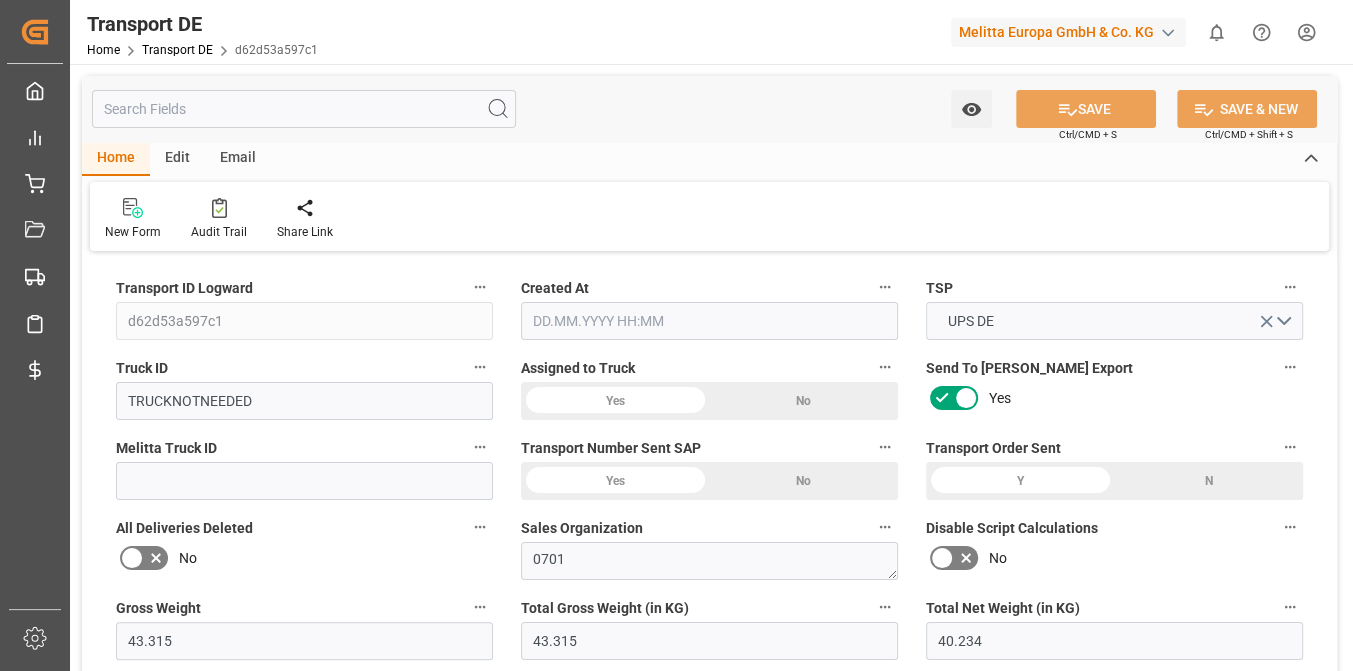type on "43.315" 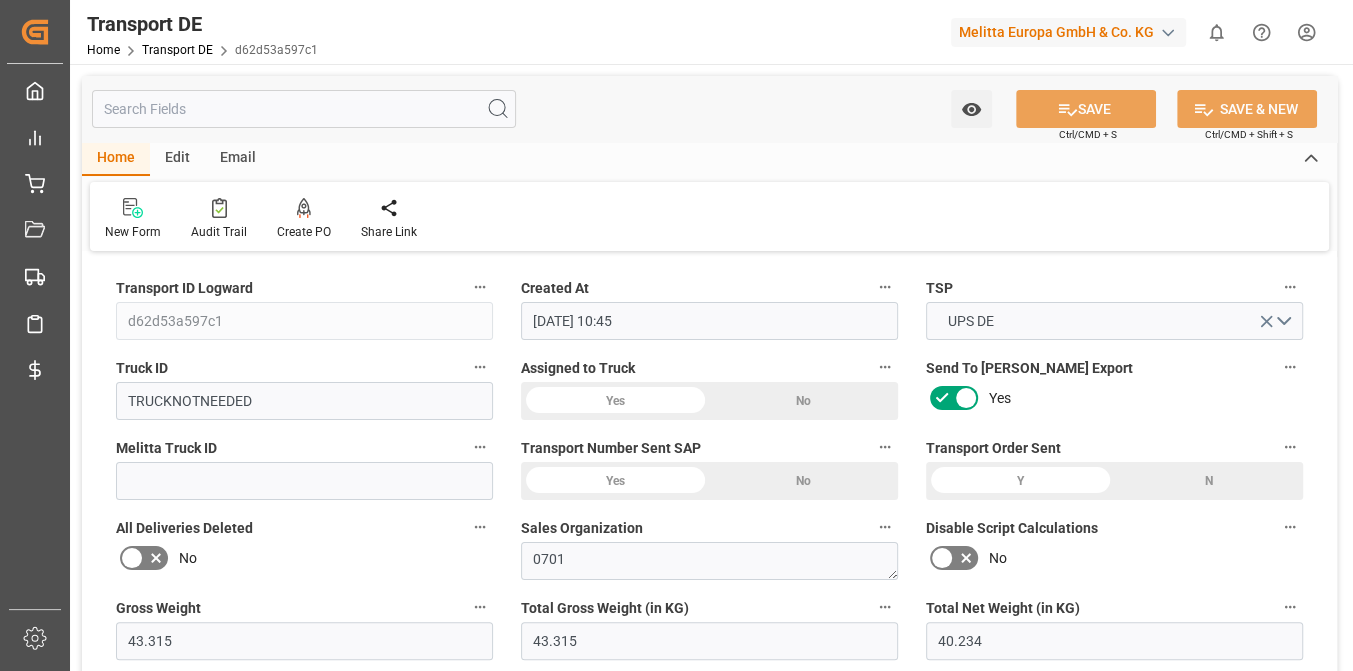 click on "Watch Option   SAVE Ctrl/CMD + S    SAVE & NEW Ctrl/CMD + Shift + S Home Edit Email New Form Audit Trail Create PO Share Link Transport ID Logward     d62d53a597c1 Created At     [DATE] 10:45 TSP     UPS DE Truck ID     TRUCKNOTNEEDED Assigned to Truck     Yes No Send To [PERSON_NAME] Export     Yes Melitta Truck ID     Transport Number Sent SAP     Yes No Transport Order Sent     Y N All Deliveries Deleted     No Sales Organization     0701 Disable Script Calculations     No Gross Weight     43.315 Total Gross Weight (in KG)     43.315  Total Net Weight (in KG)     40.234 Total Volume (in CDM)     241.7 Est Pallet Pl     0 Quarter Chep Estimated Pallet Places     0 Actual Pallet Places (aggregation)     0 Quarter CHEP Actual Pallet Places (aggregation)     0 Estimated Number of Parcels (default value)     1 Total Number of Packages (VepoDE)     0 Total Wooden Pallets     0 Total Number of Pallets (Calculated)     0 Total Number Trade Units     5 Transport ID Melitta       Transport Costs Collapse Euro     0" at bounding box center [709, 3532] 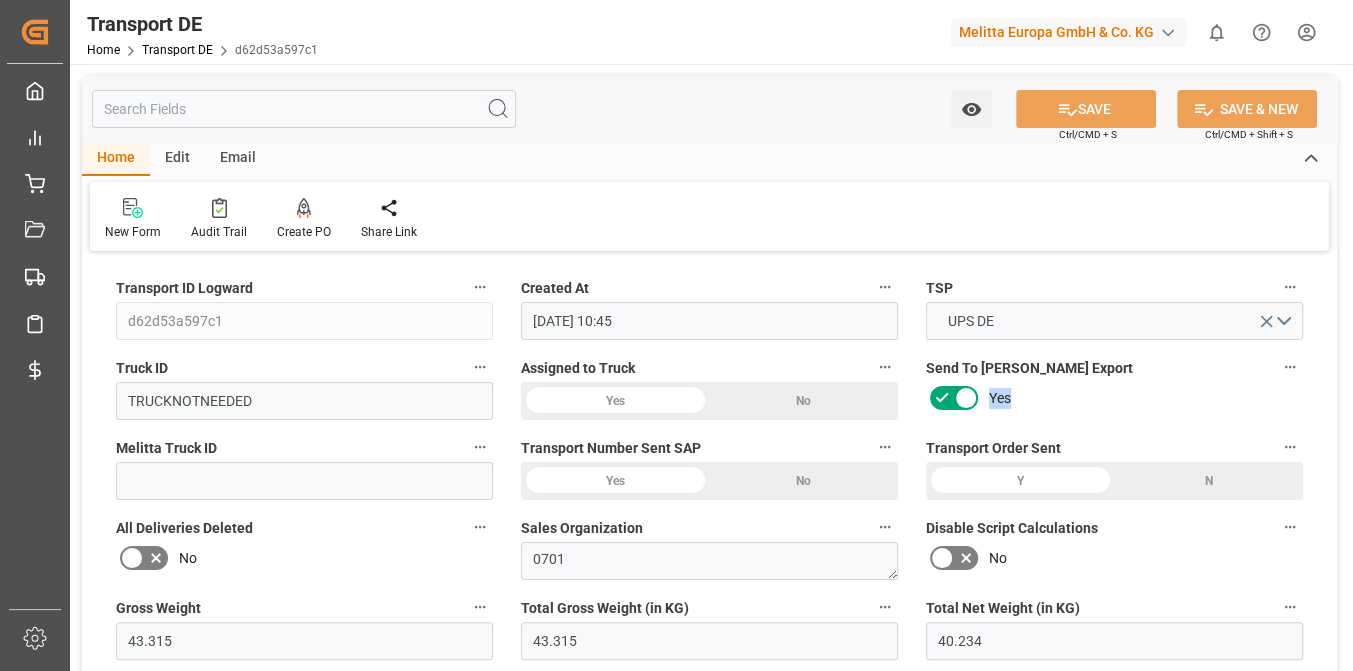 drag, startPoint x: 1344, startPoint y: 355, endPoint x: 1345, endPoint y: 411, distance: 56.008926 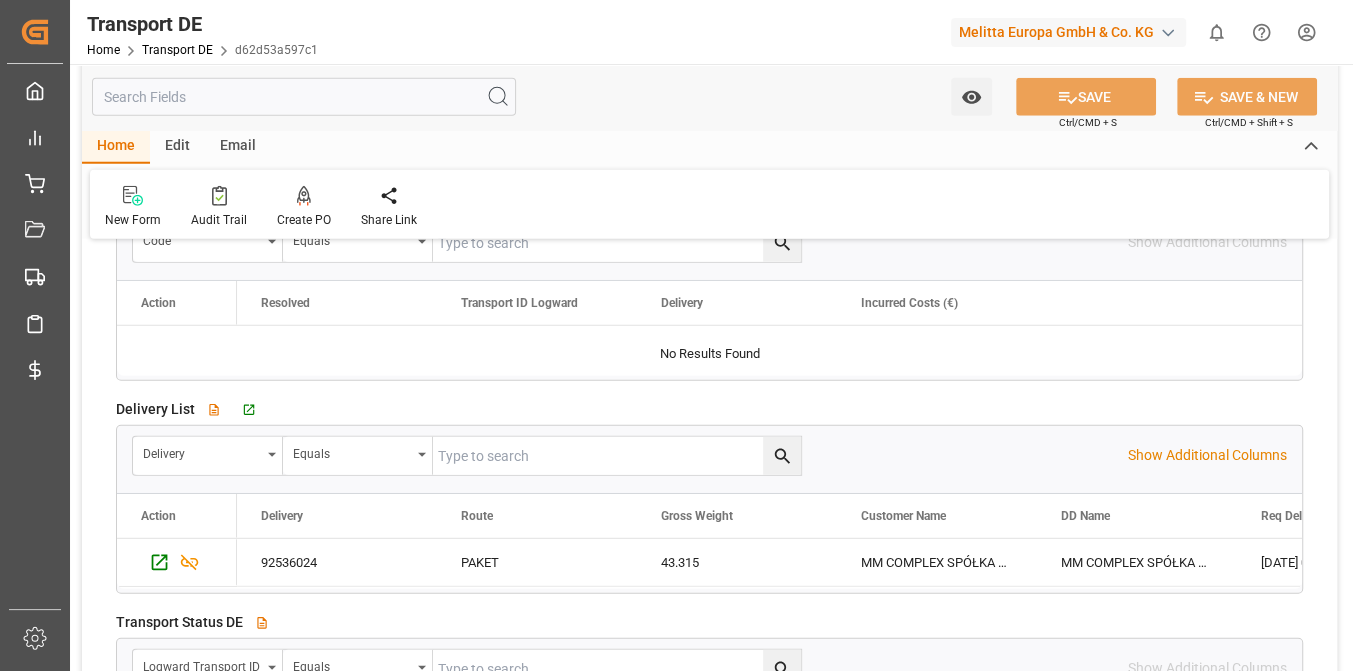 scroll, scrollTop: 3527, scrollLeft: 0, axis: vertical 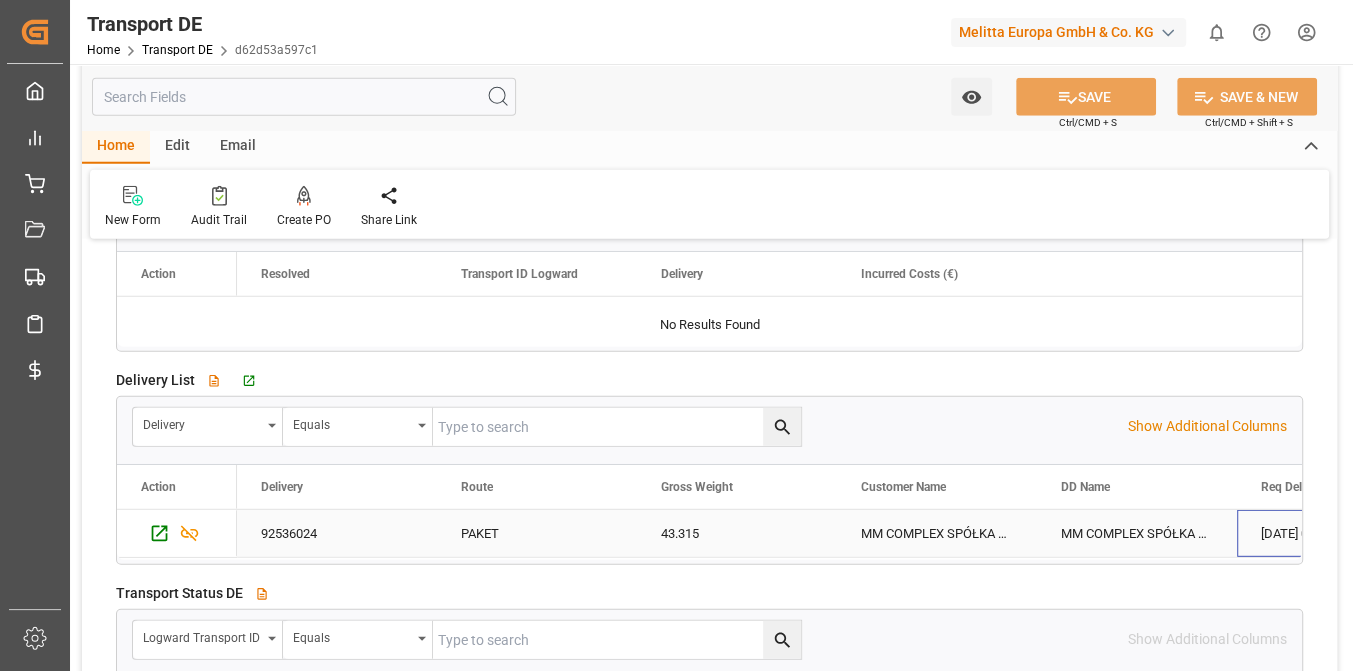 click on "[DATE] 00:00:00" at bounding box center [1337, 533] 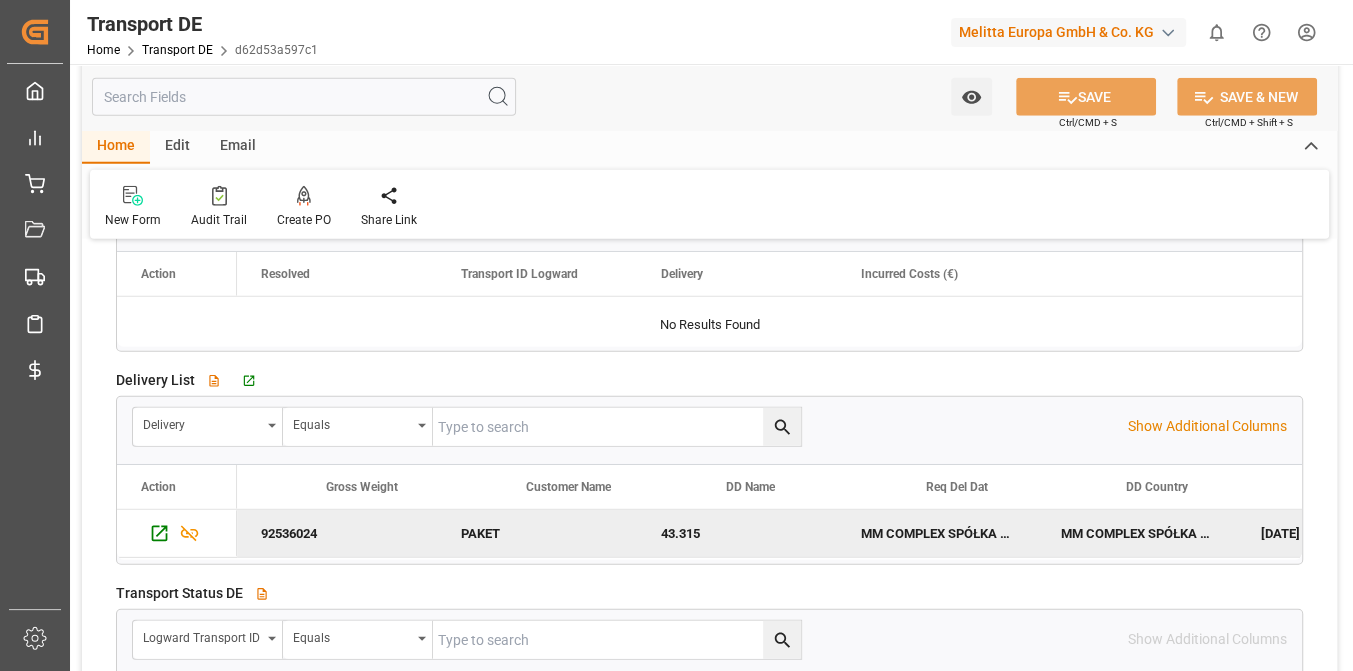 scroll, scrollTop: 0, scrollLeft: 334, axis: horizontal 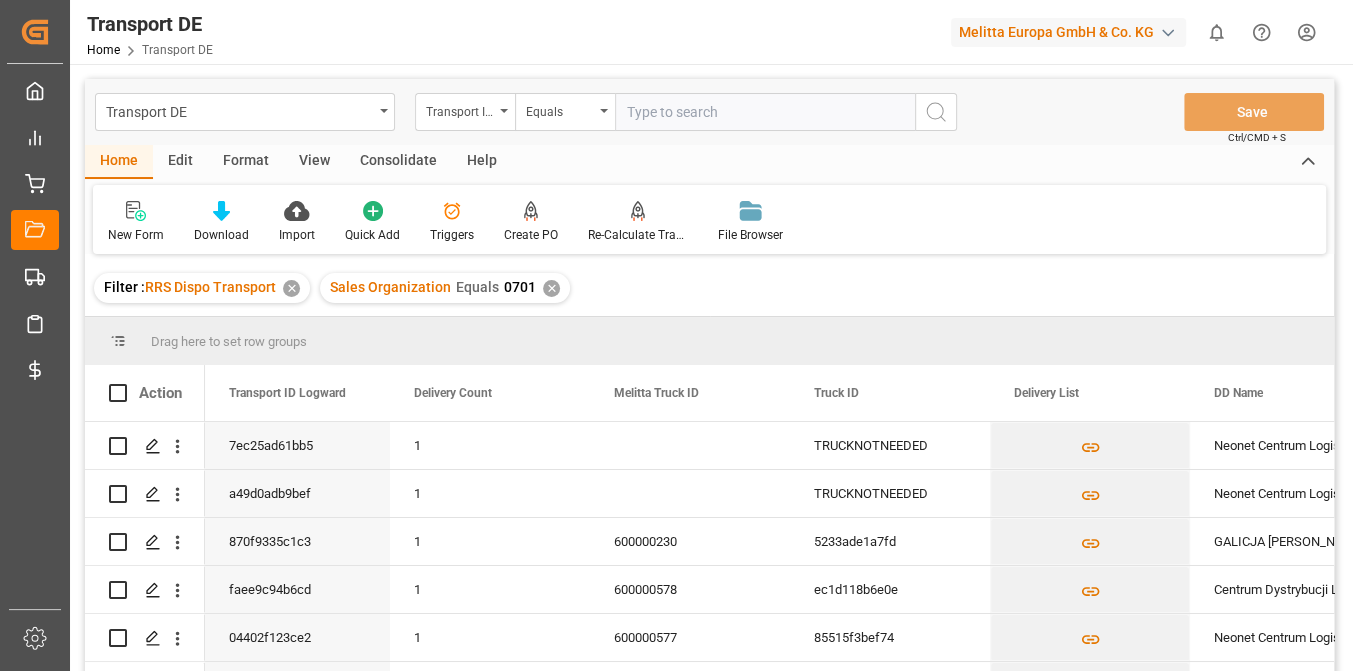 click on "Created by potrace 1.15, written by [PERSON_NAME] [DATE]-[DATE] Created by potrace 1.15, written by [PERSON_NAME] [DATE]-[DATE] My Cockpit My Cockpit Reporting Reporting Delivery DE Delivery DE Transport DE Transport DE Truck Bundling DE Truck Bundling DE Non Conformance DE Non Conformance DE Delivery DE + Transport Cost Delivery DE + Transport Cost Sidebar Settings Back to main menu Transport DE Home Transport DE Melitta Europa GmbH & Co. KG 0 Notifications Only show unread All Mark all categories read No notifications Transport DE Transport ID Logward Equals Save Ctrl/CMD + S Home Edit Format View Consolidate Help New Form Download Import Quick Add Triggers Create PO Re-Calculate Transport Costs File Browser Filter :  RRS Dispo Transport ✕ Sales Organization Equals 0701 ✕
Drag here to set row groups Drag here to set column labels" at bounding box center (676, 335) 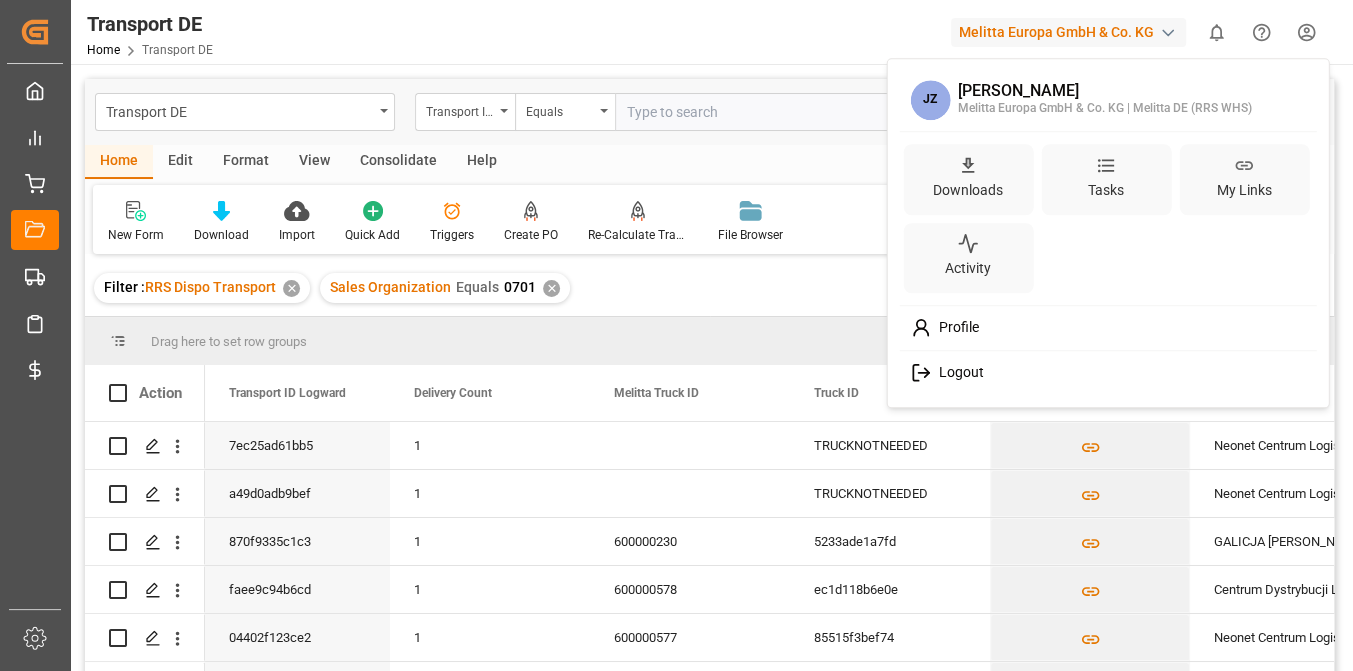 click on "Logout" at bounding box center [957, 373] 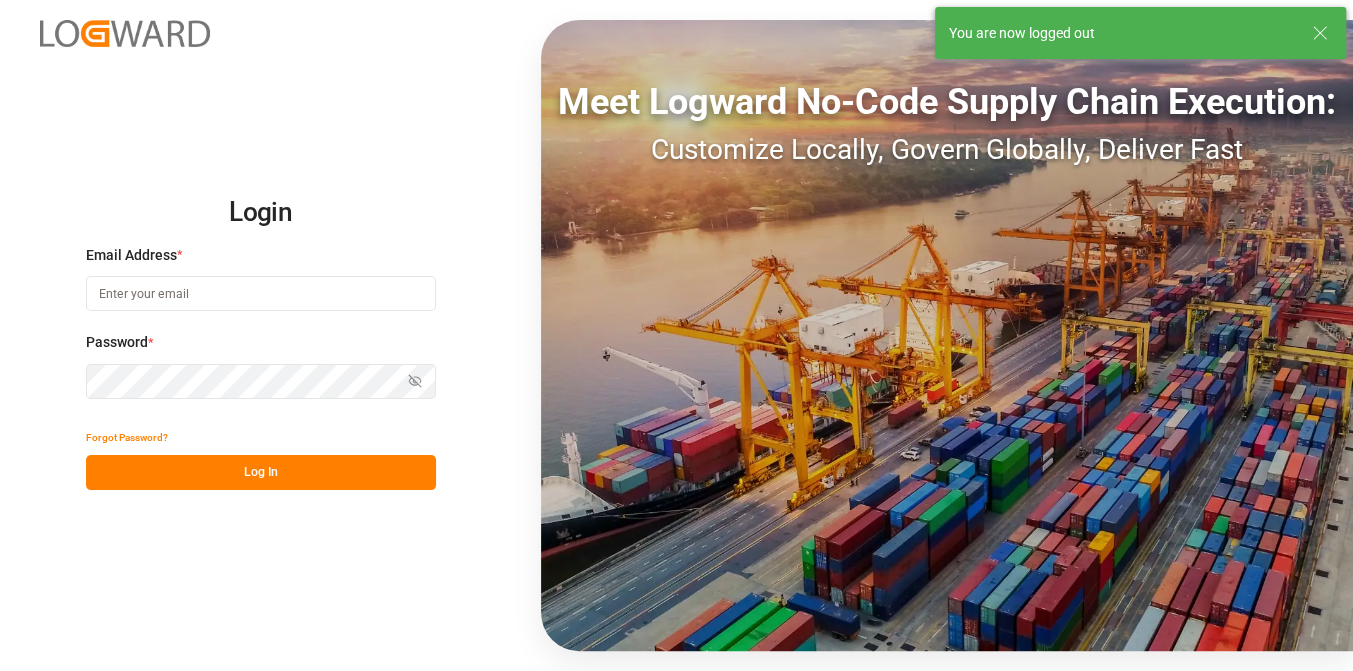 type on "[EMAIL_ADDRESS][DOMAIN_NAME]" 